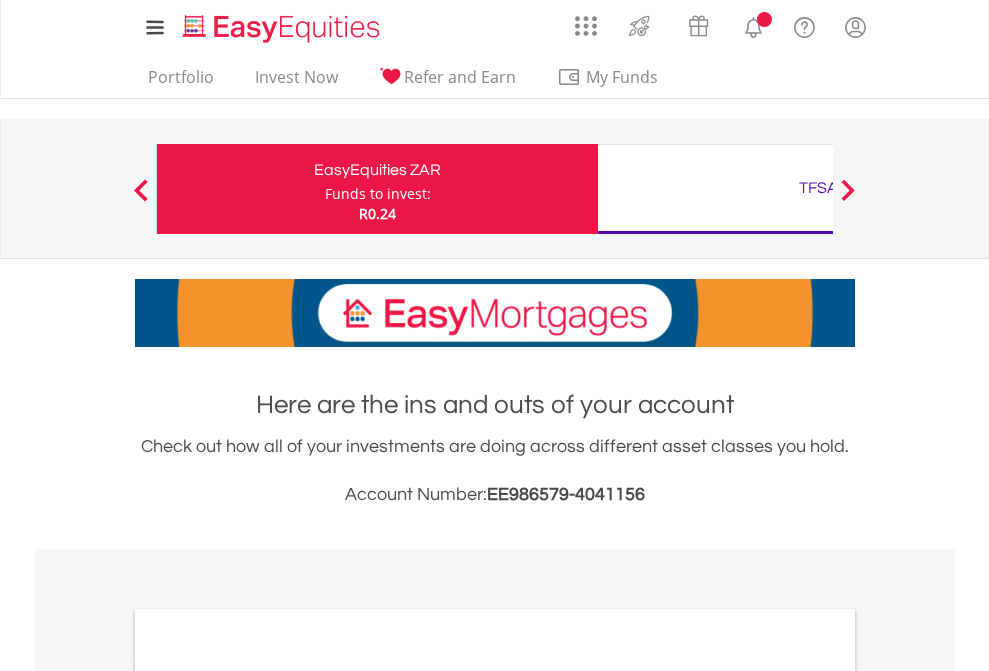 scroll, scrollTop: 0, scrollLeft: 0, axis: both 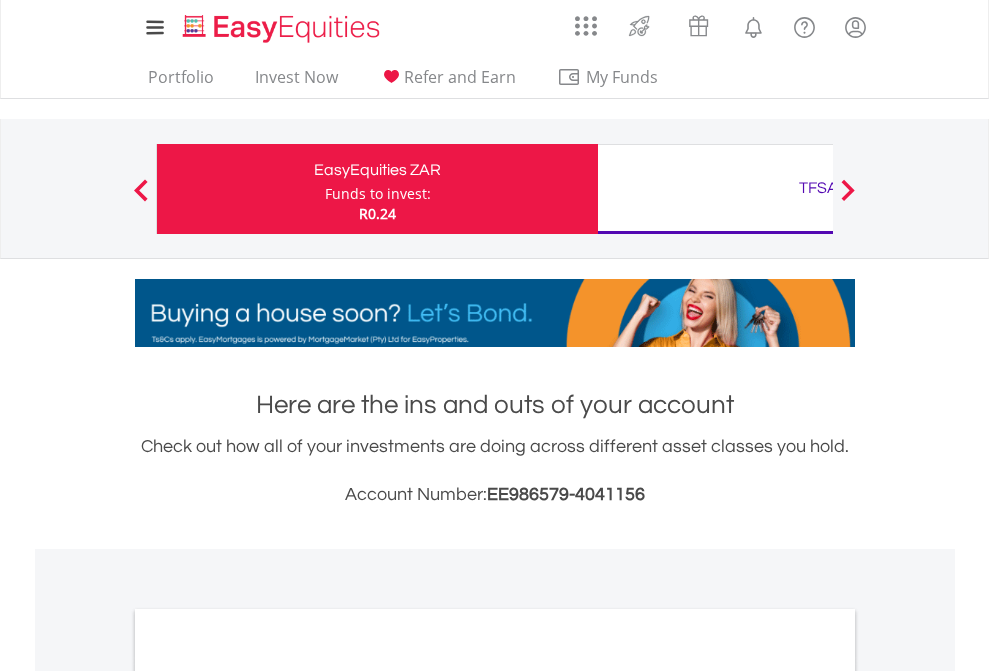 click on "Funds to invest:" at bounding box center [378, 194] 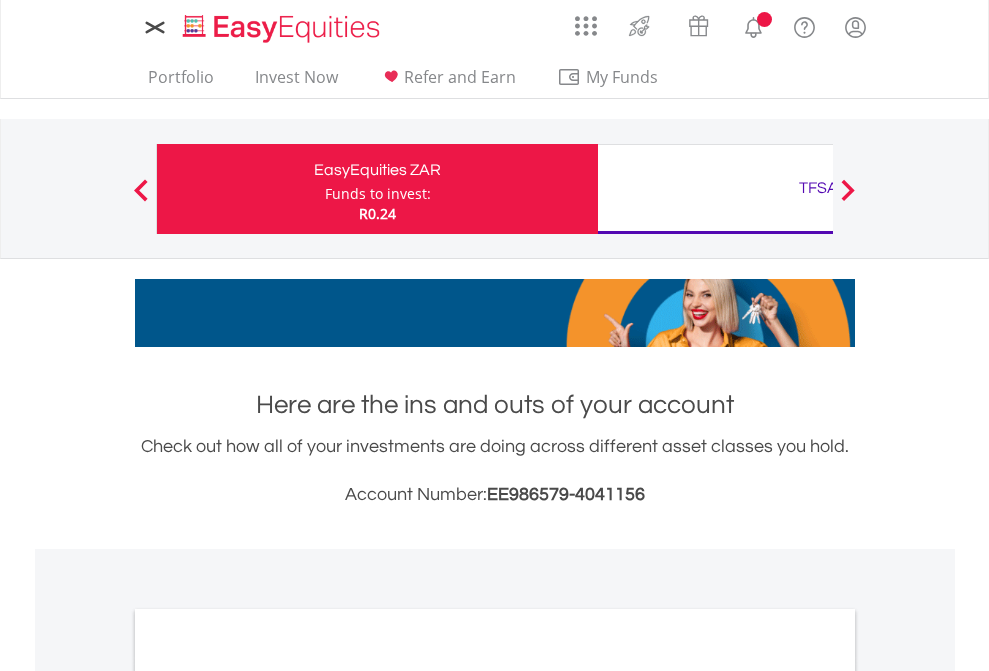 scroll, scrollTop: 0, scrollLeft: 0, axis: both 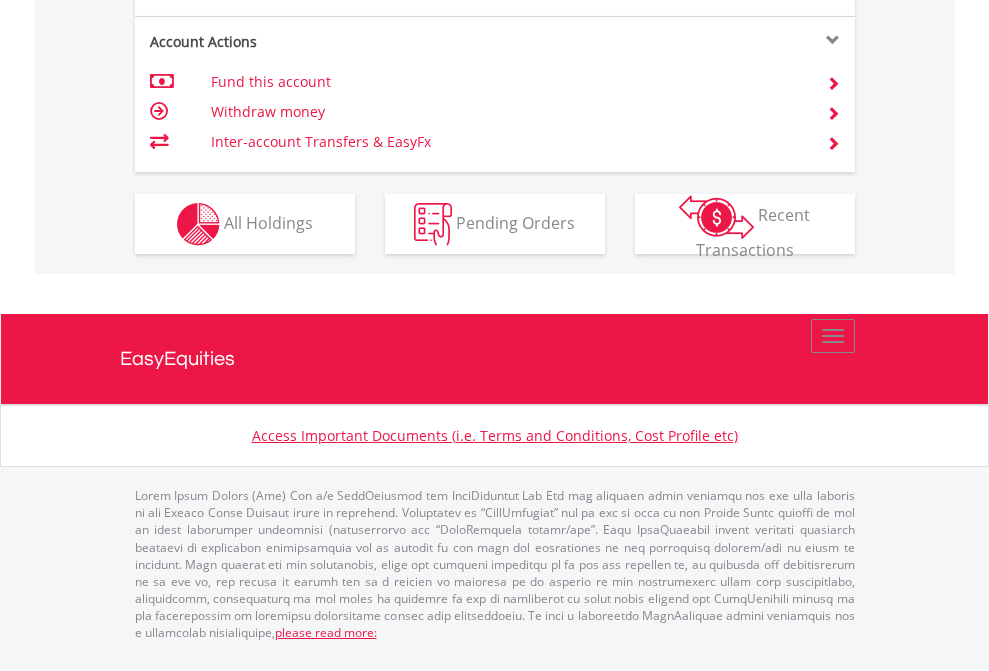 click on "Investment types" at bounding box center (706, -337) 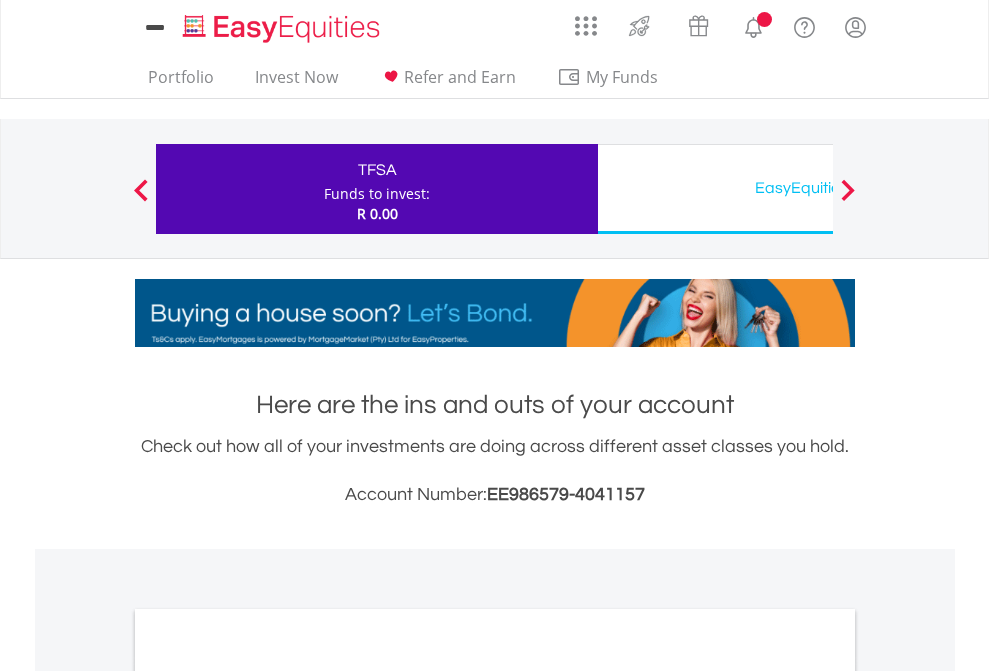 scroll, scrollTop: 0, scrollLeft: 0, axis: both 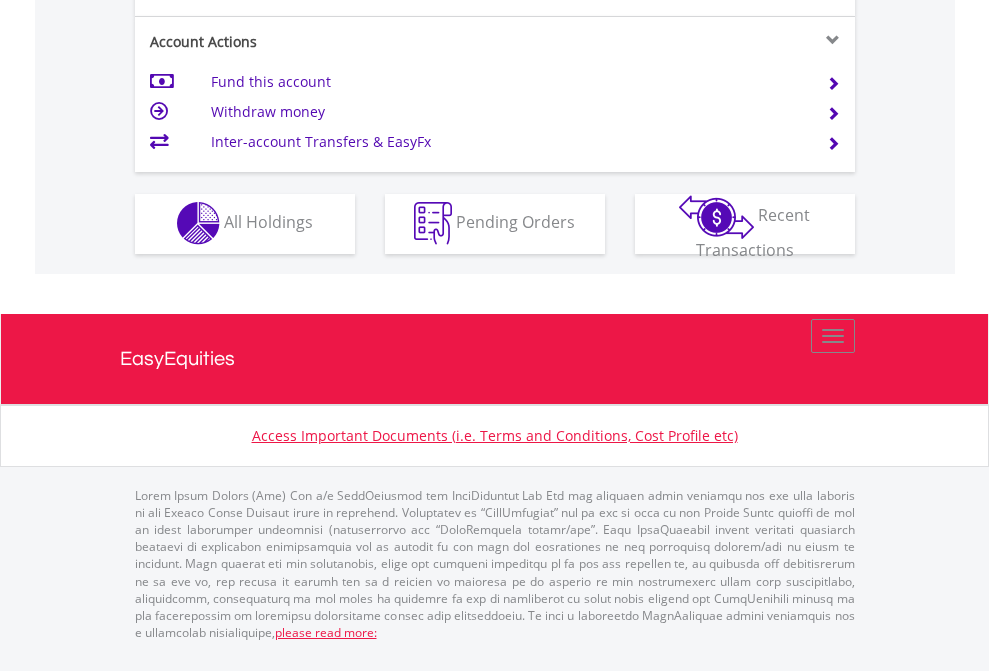 click on "Investment types" at bounding box center [706, -353] 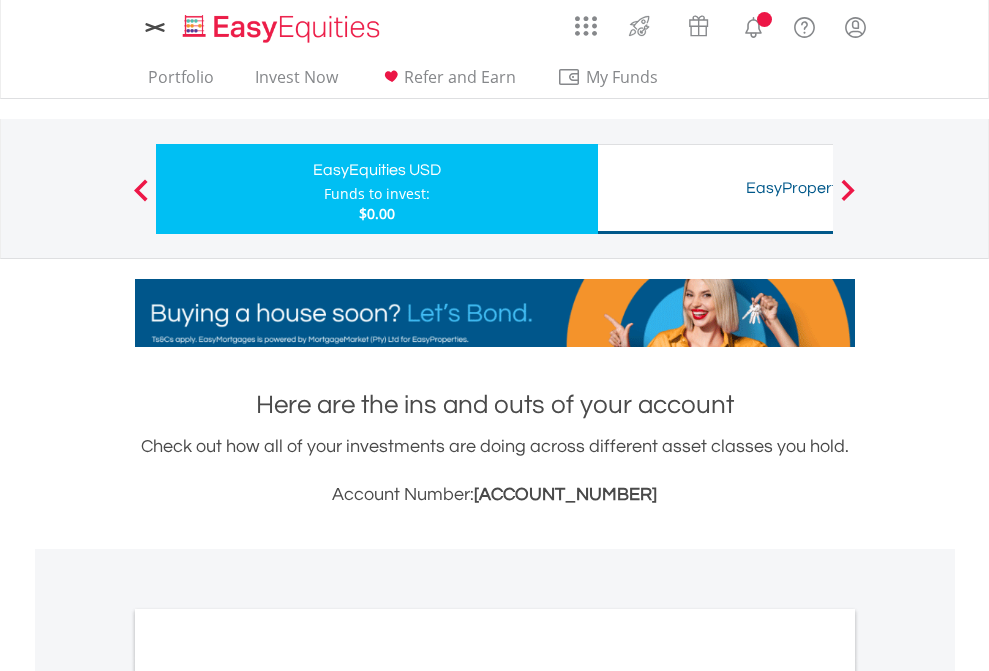 scroll, scrollTop: 0, scrollLeft: 0, axis: both 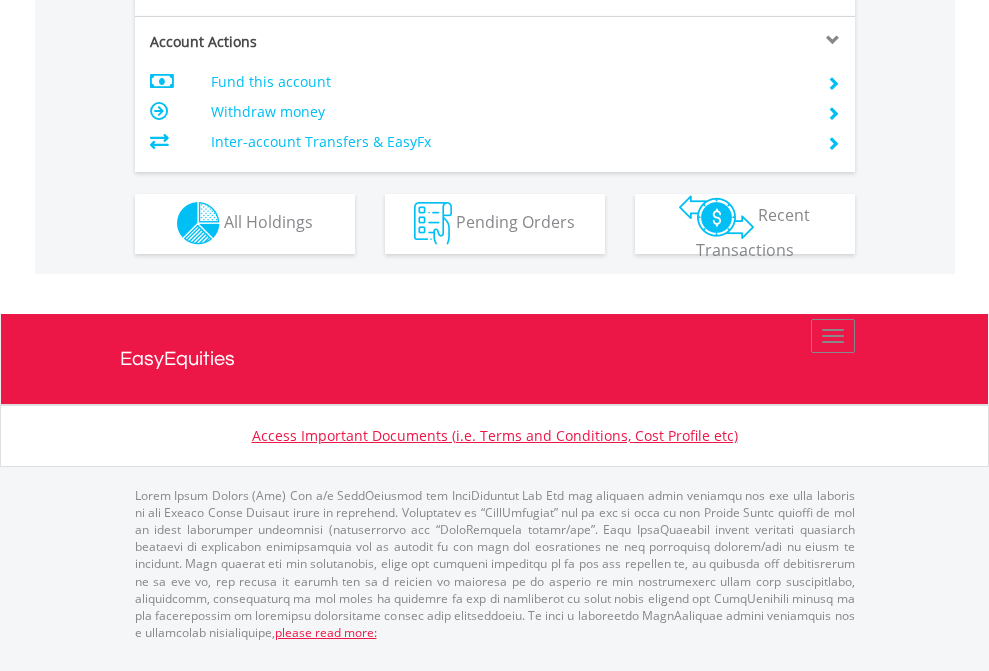 click on "Investment types" at bounding box center [706, -353] 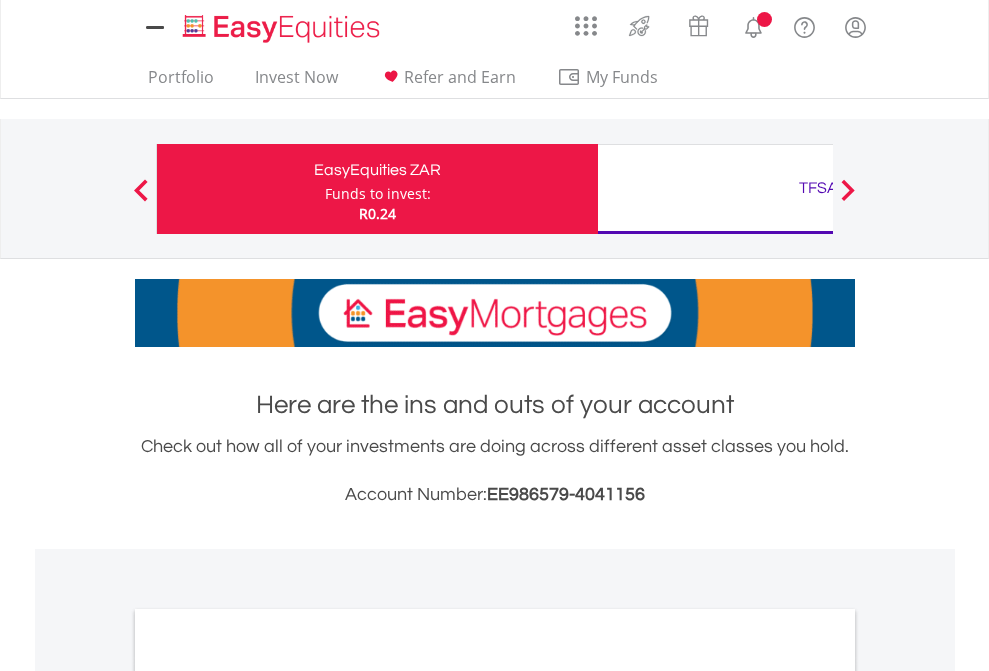 scroll, scrollTop: 0, scrollLeft: 0, axis: both 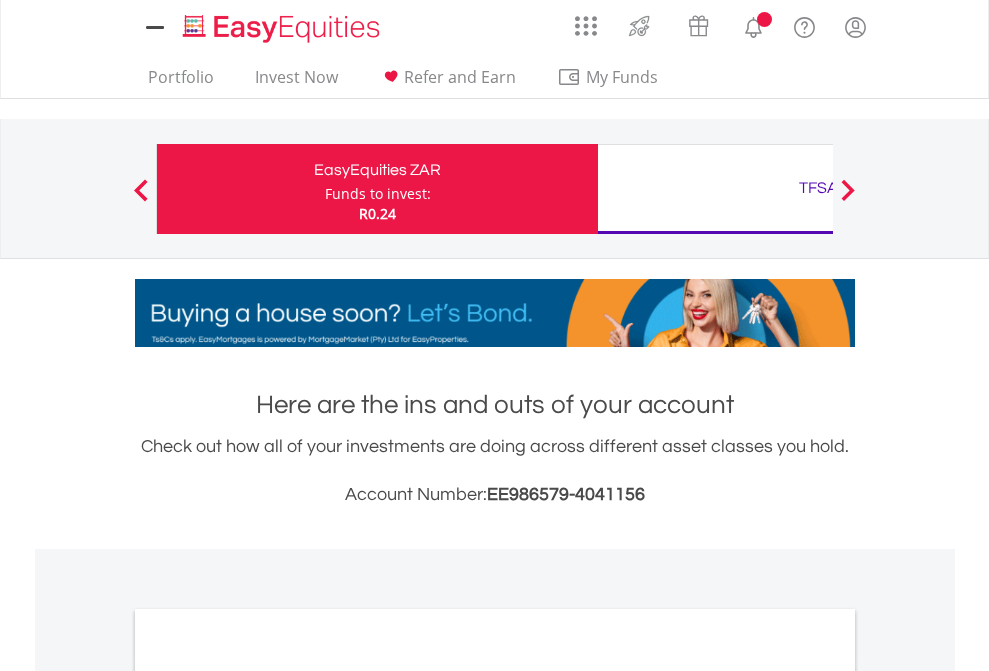 click on "All Holdings" at bounding box center (268, 1096) 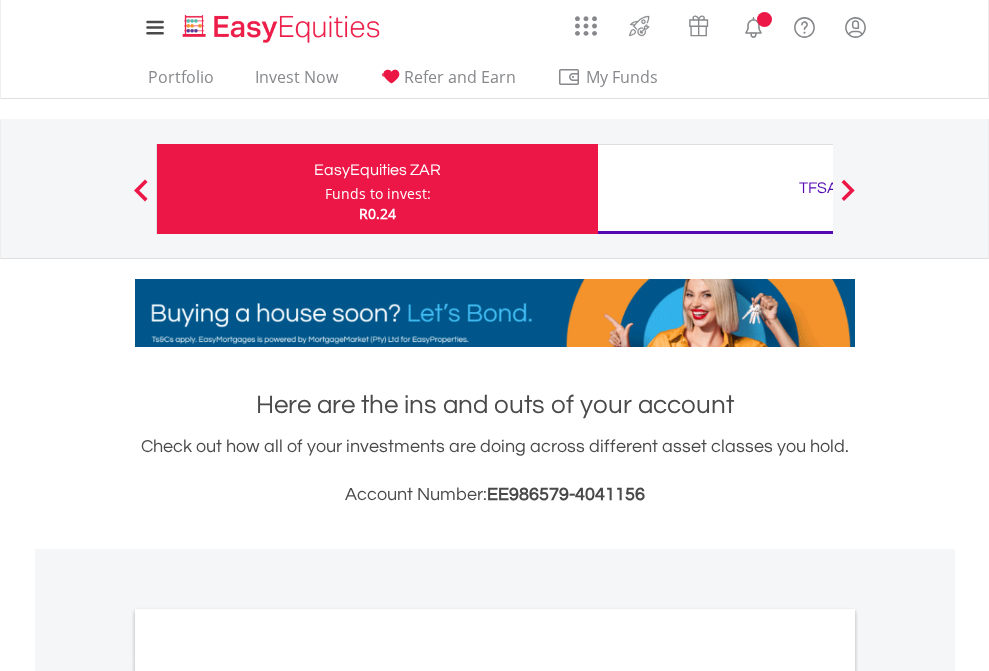 scroll, scrollTop: 1202, scrollLeft: 0, axis: vertical 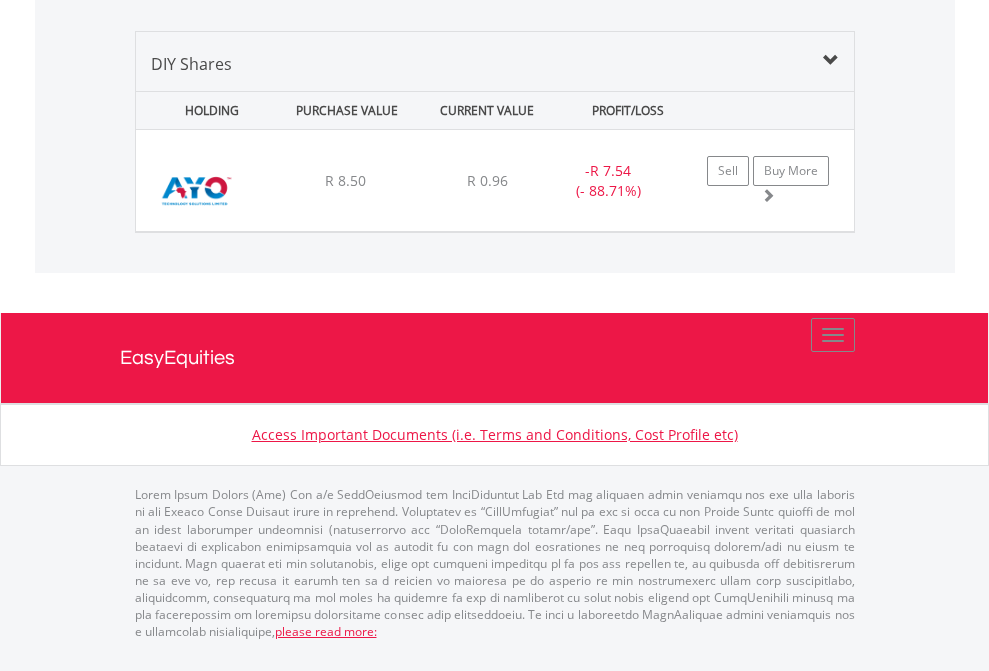 click on "TFSA" at bounding box center (818, -1339) 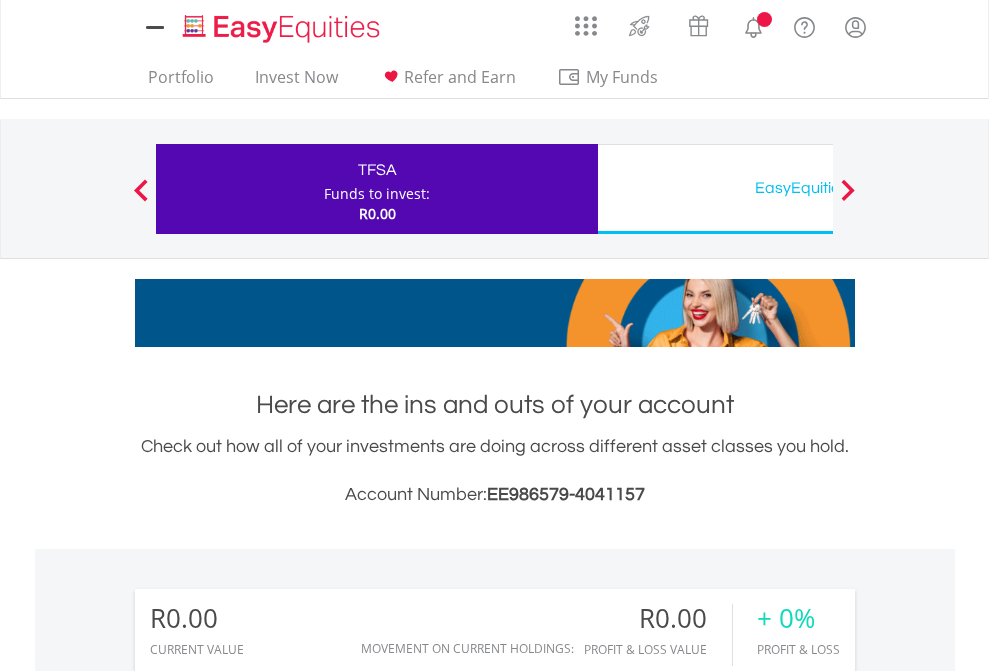 click on "All Holdings" at bounding box center (268, 1442) 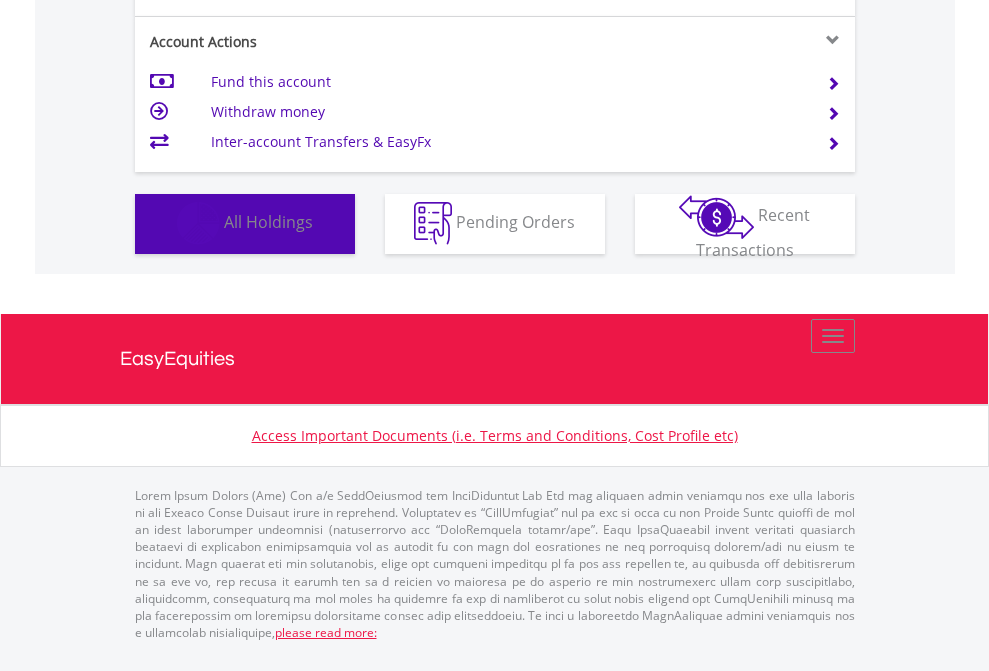 scroll, scrollTop: 1486, scrollLeft: 0, axis: vertical 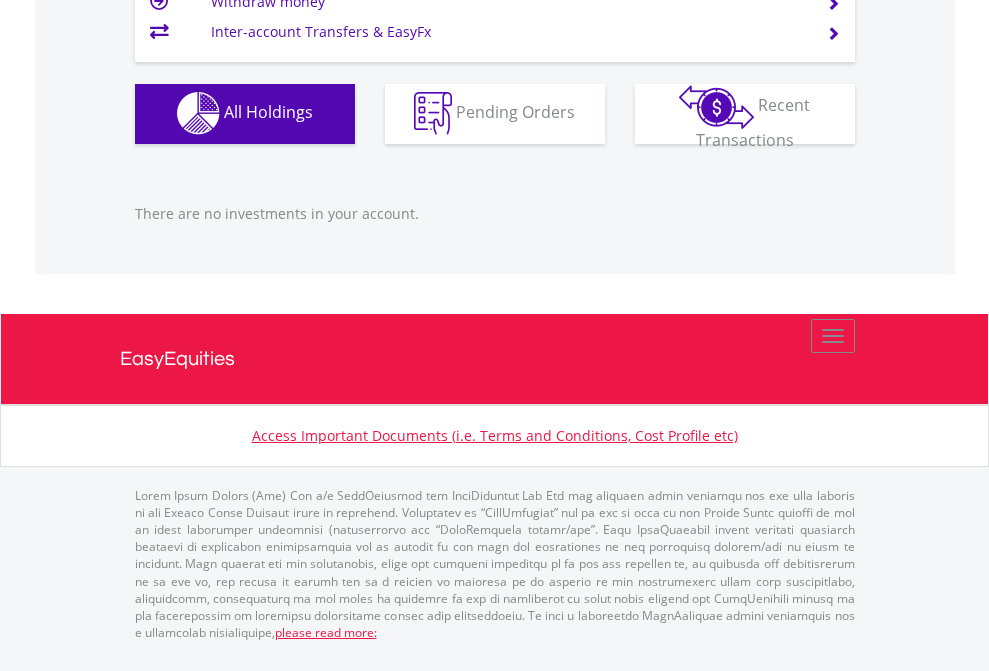 click on "EasyEquities USD" at bounding box center [818, -1142] 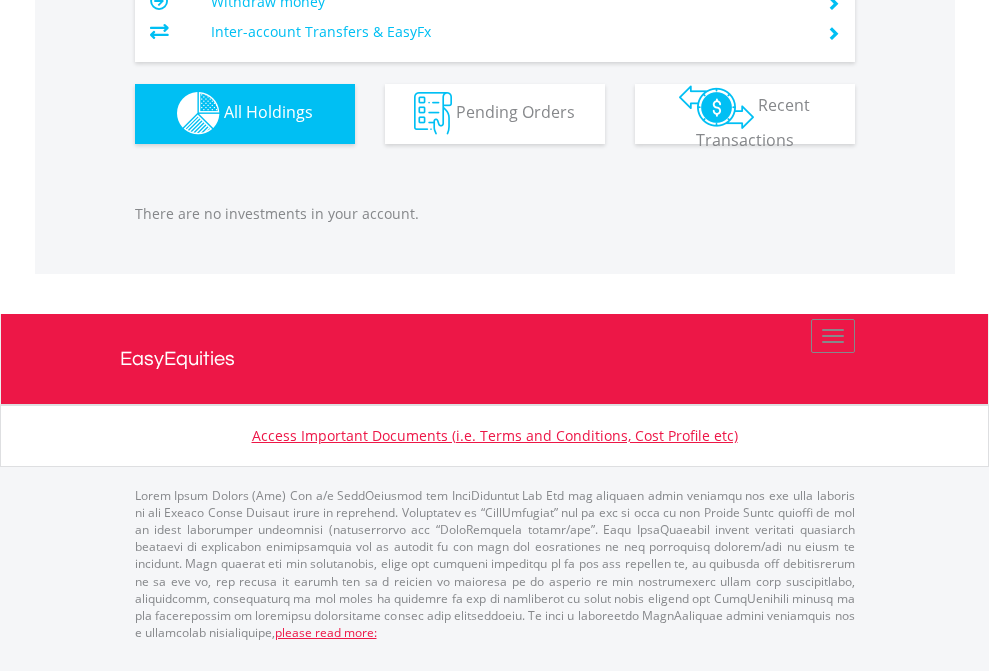 scroll, scrollTop: 1980, scrollLeft: 0, axis: vertical 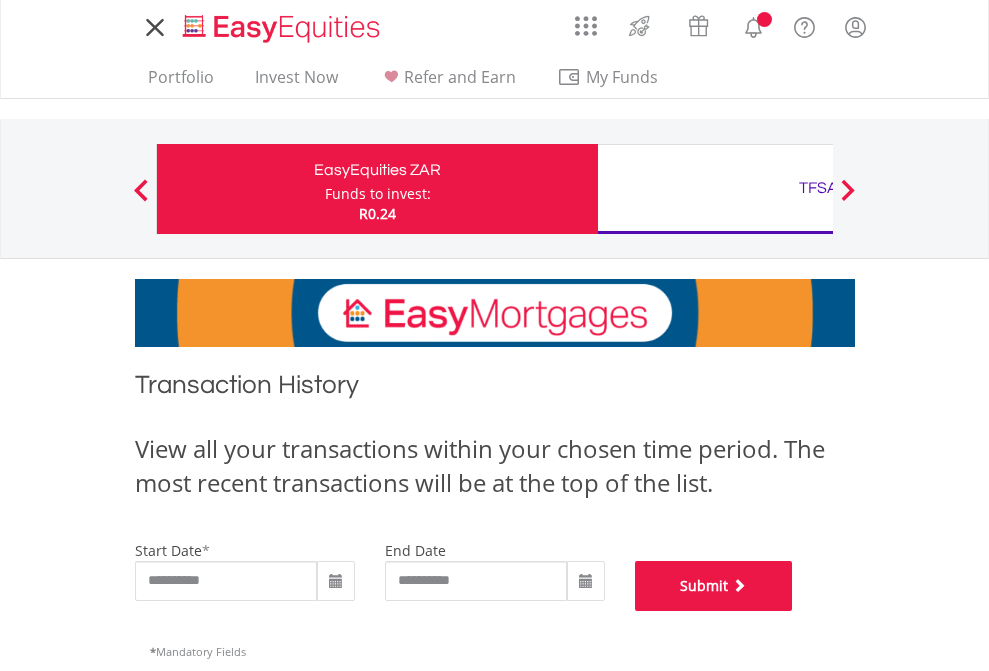 click on "Submit" at bounding box center [714, 586] 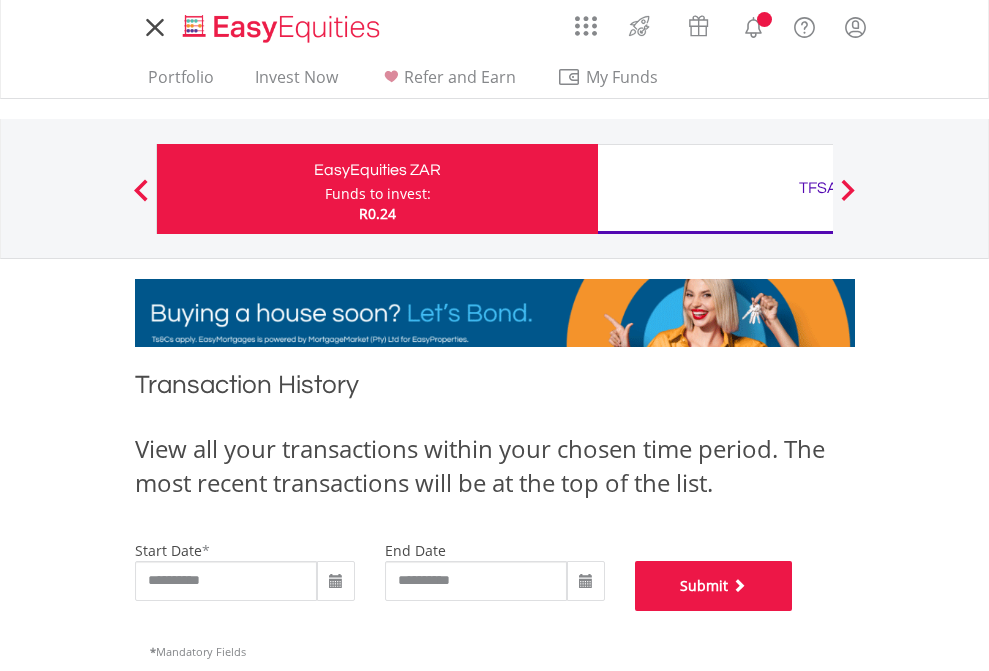 scroll, scrollTop: 811, scrollLeft: 0, axis: vertical 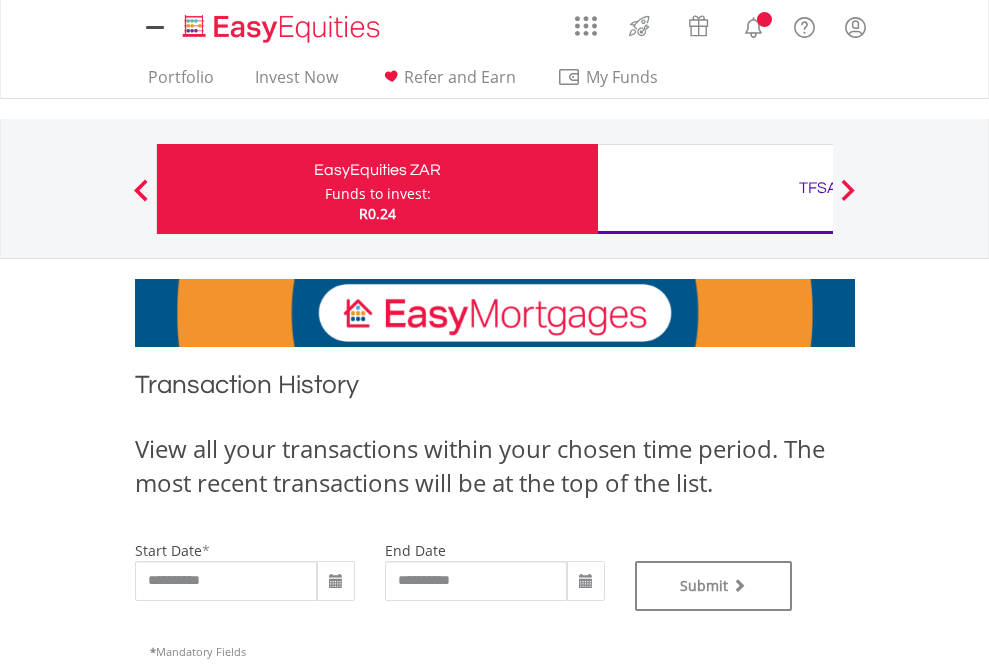 click on "TFSA" at bounding box center (818, 188) 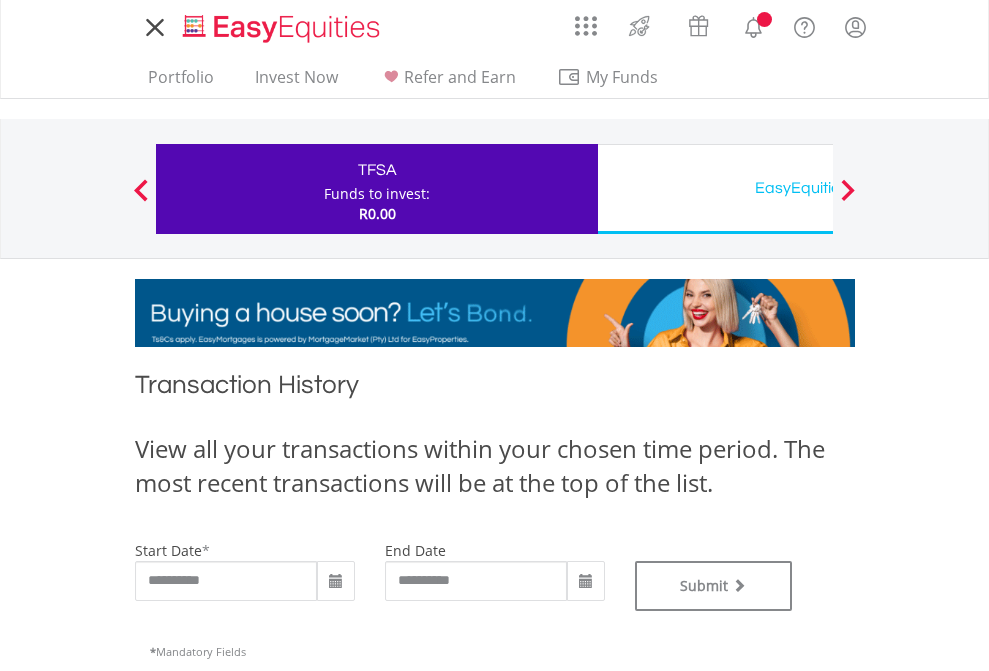 scroll, scrollTop: 0, scrollLeft: 0, axis: both 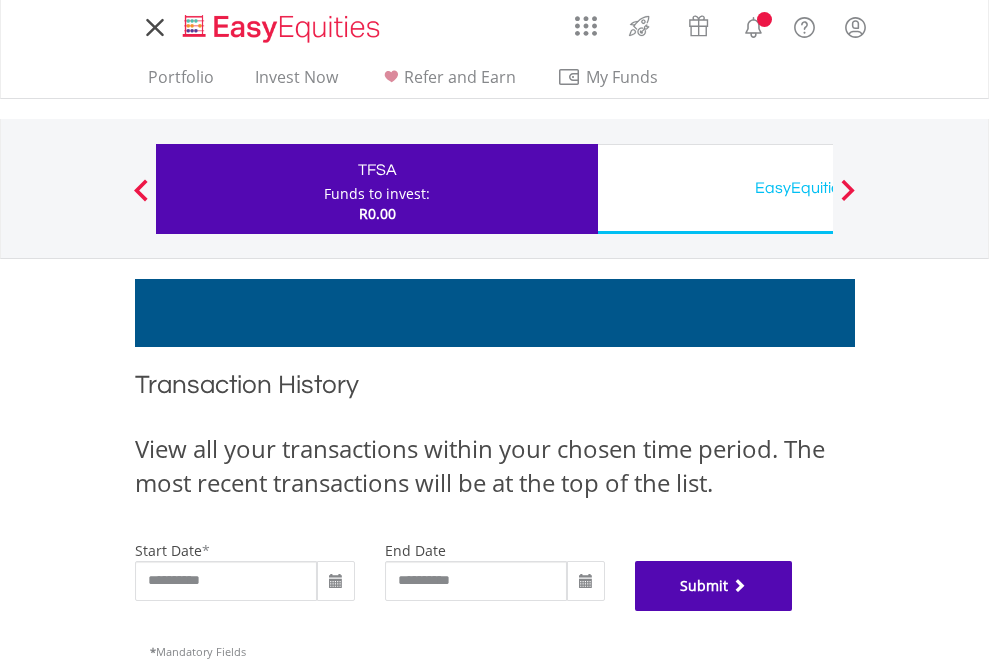 click on "Submit" at bounding box center (714, 586) 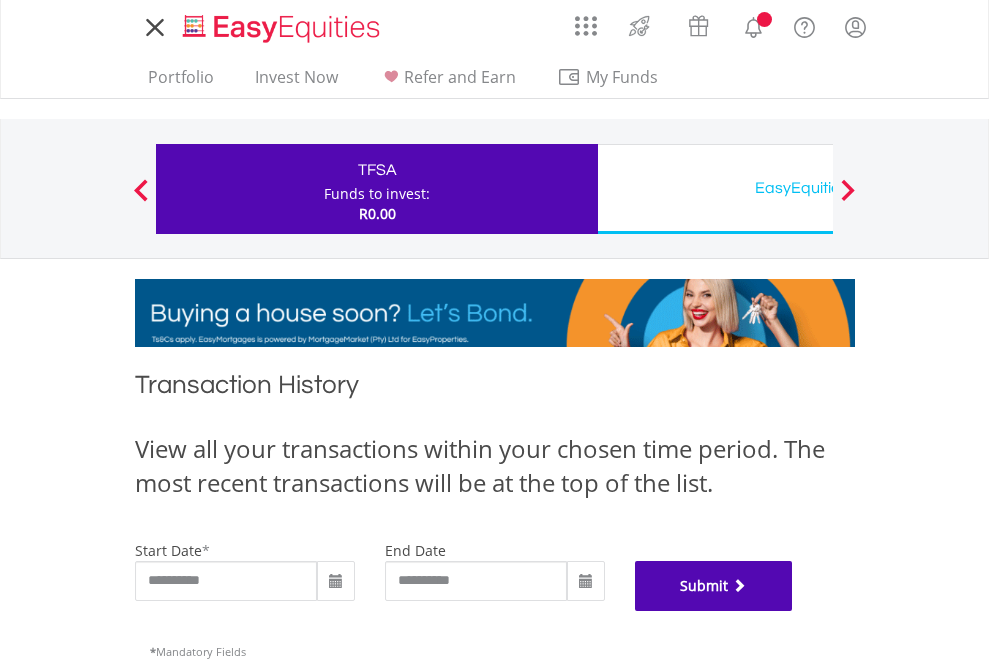 scroll, scrollTop: 811, scrollLeft: 0, axis: vertical 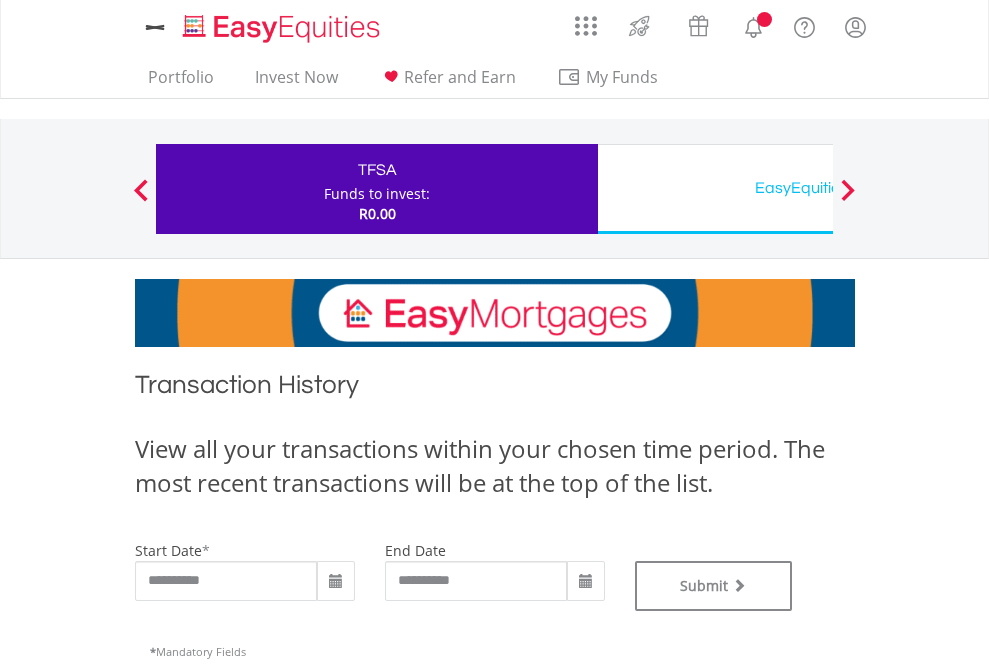 click on "EasyEquities USD" at bounding box center (818, 188) 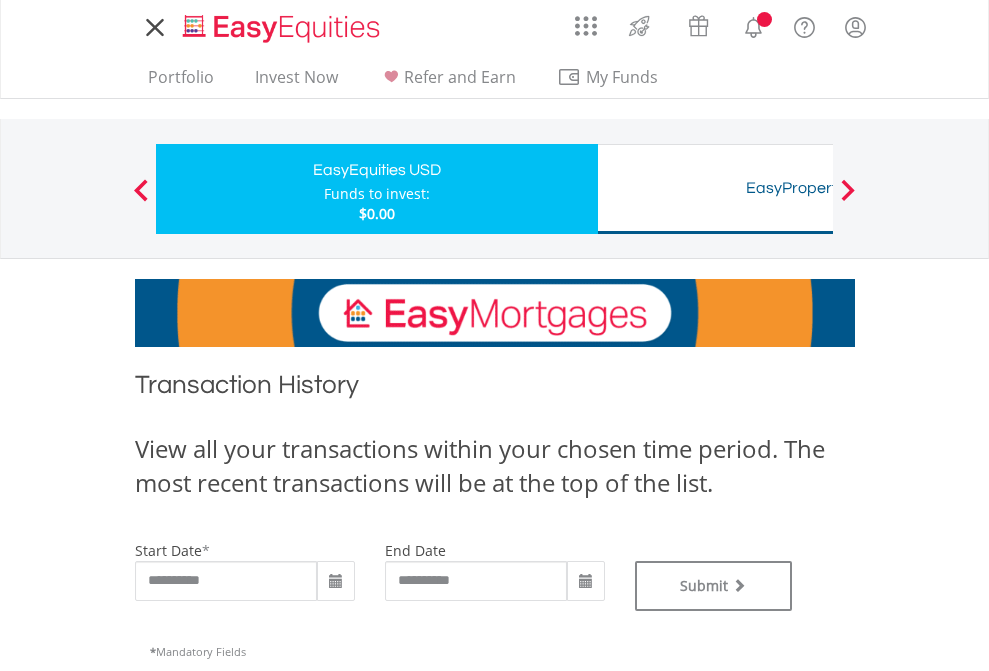 scroll, scrollTop: 0, scrollLeft: 0, axis: both 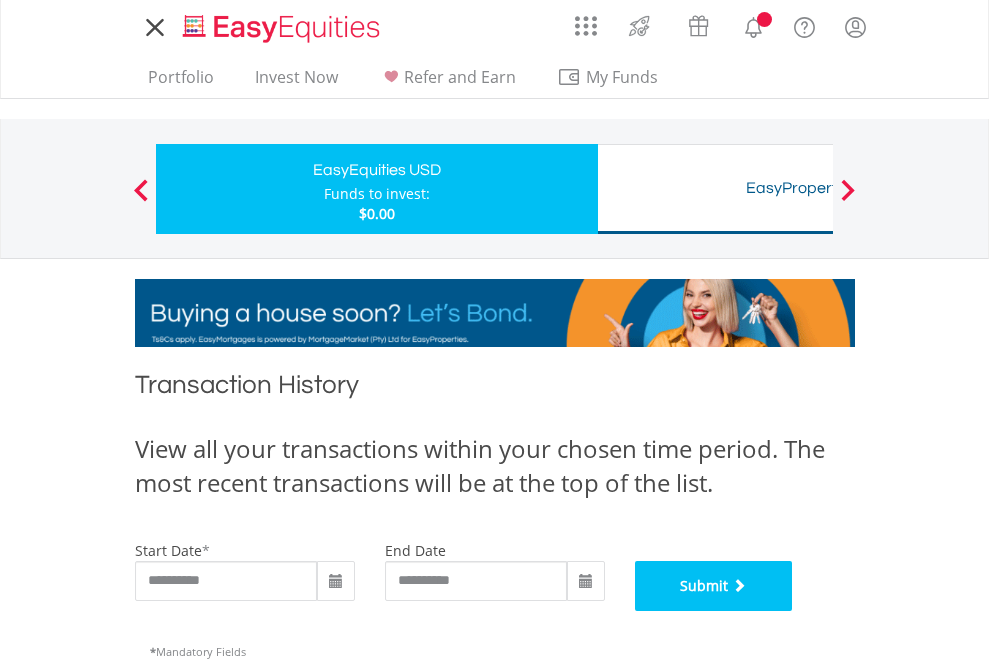 click on "Submit" at bounding box center (714, 586) 